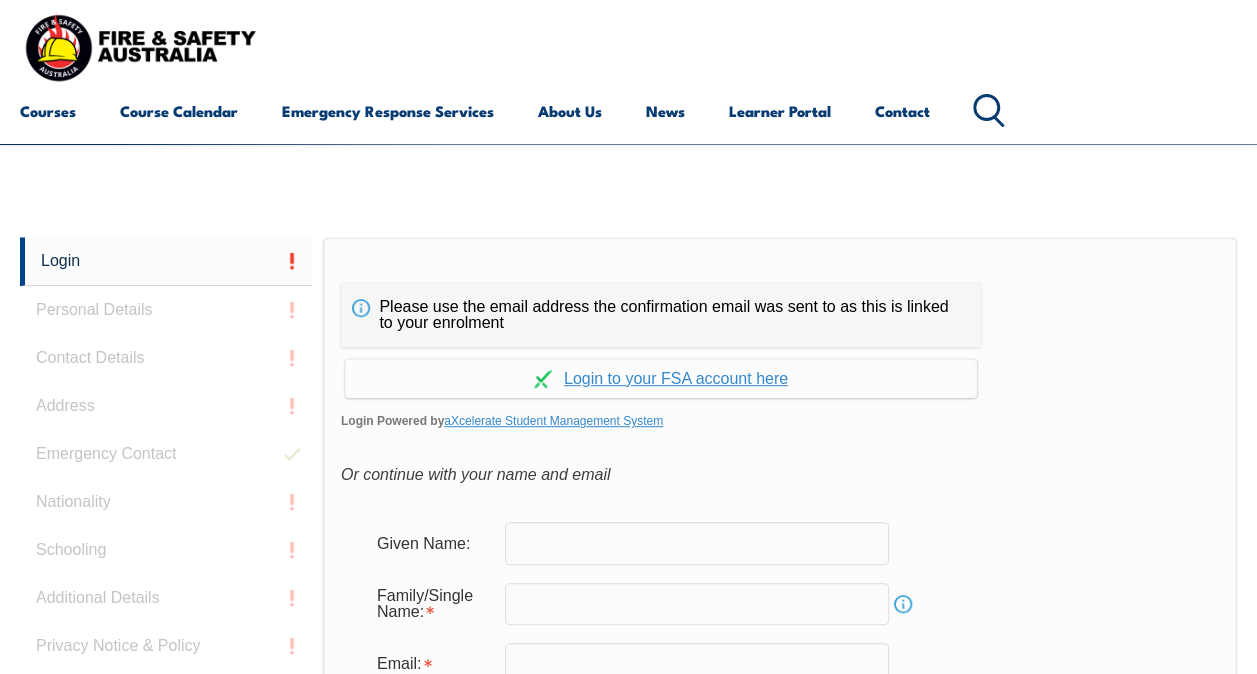 scroll, scrollTop: 0, scrollLeft: 0, axis: both 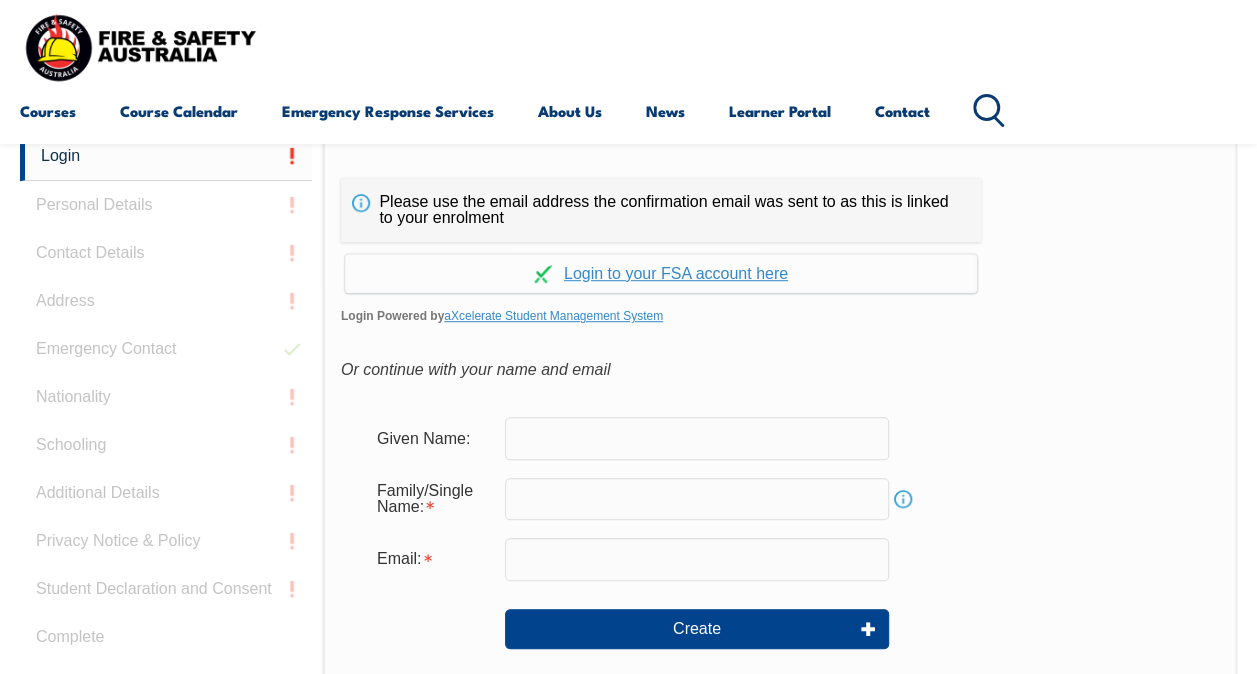 click at bounding box center (697, 438) 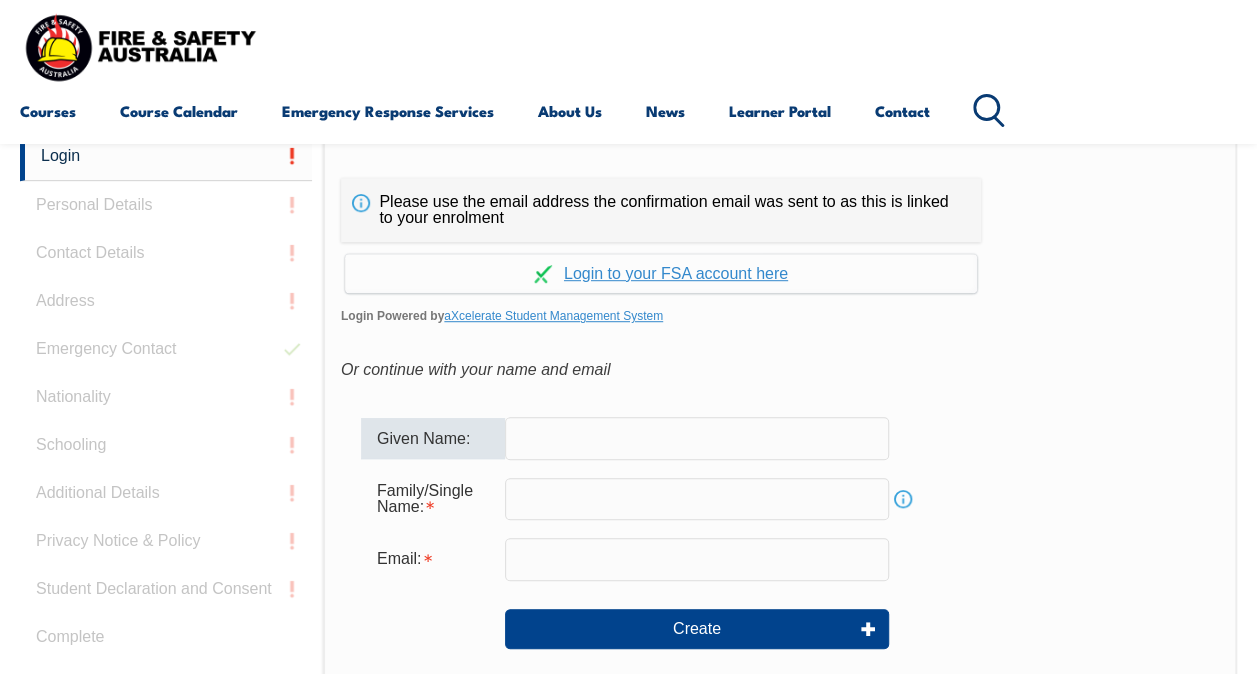 type on "[FIRST]" 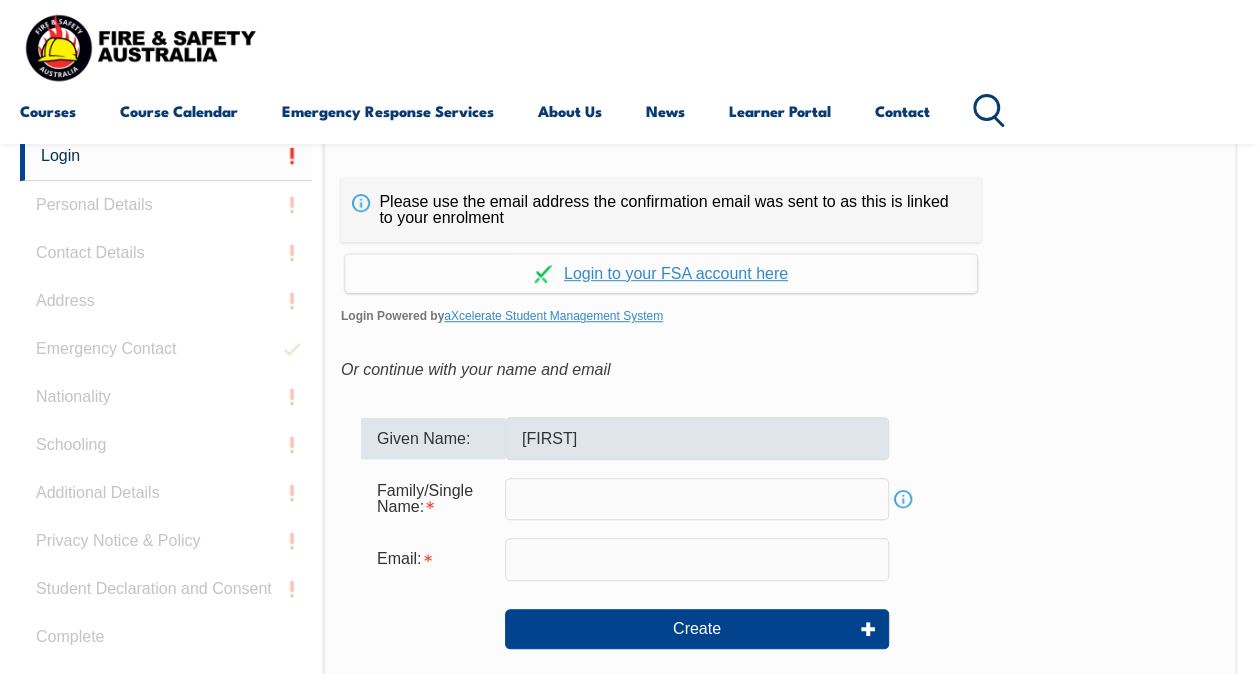 type on "Kosorok" 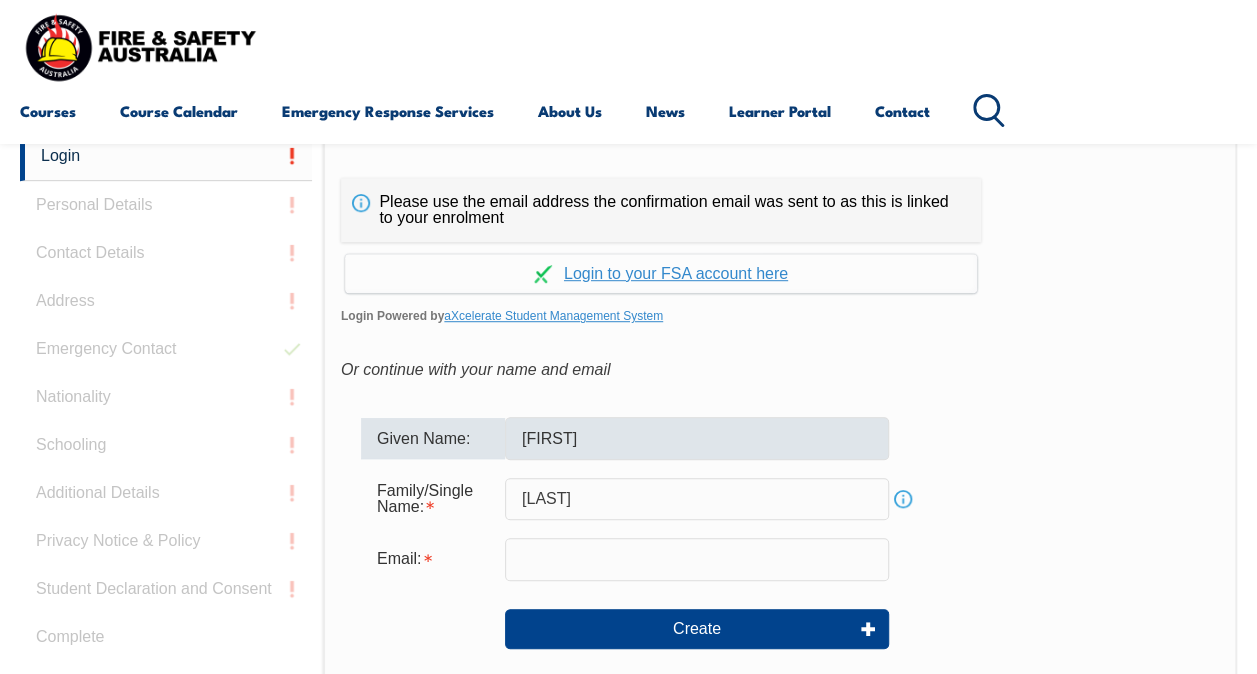 type on "danielkosorok240@gmail.com" 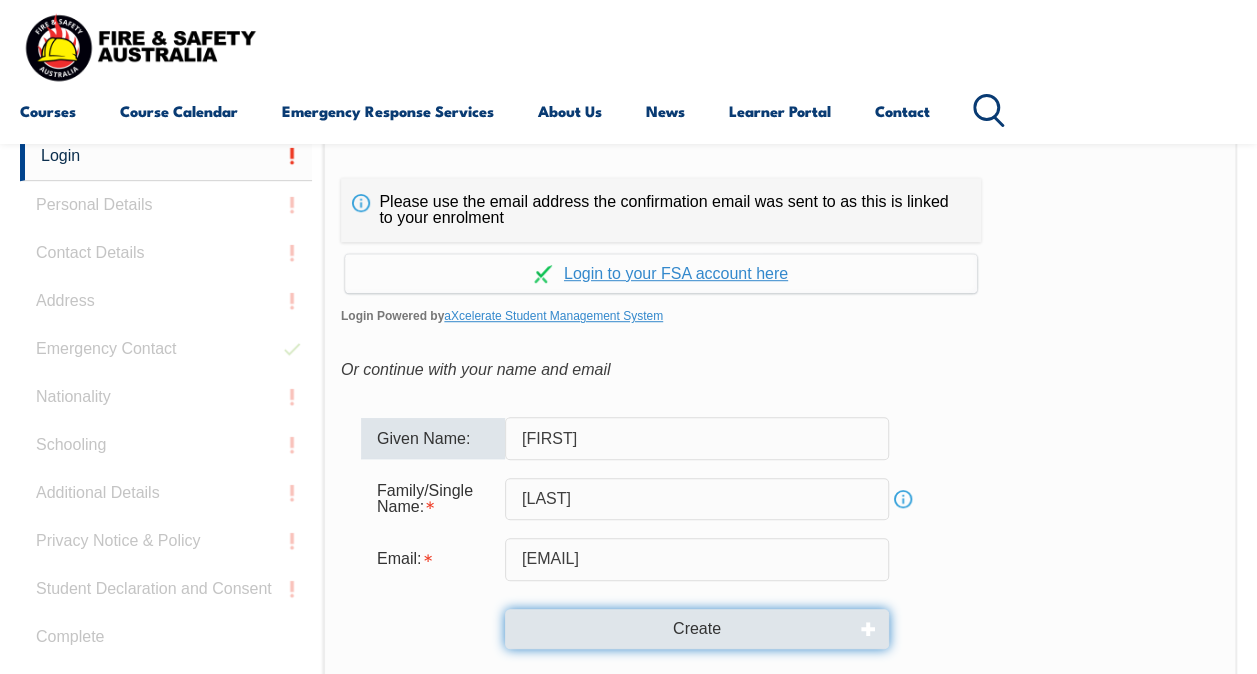 click on "Create" at bounding box center [697, 629] 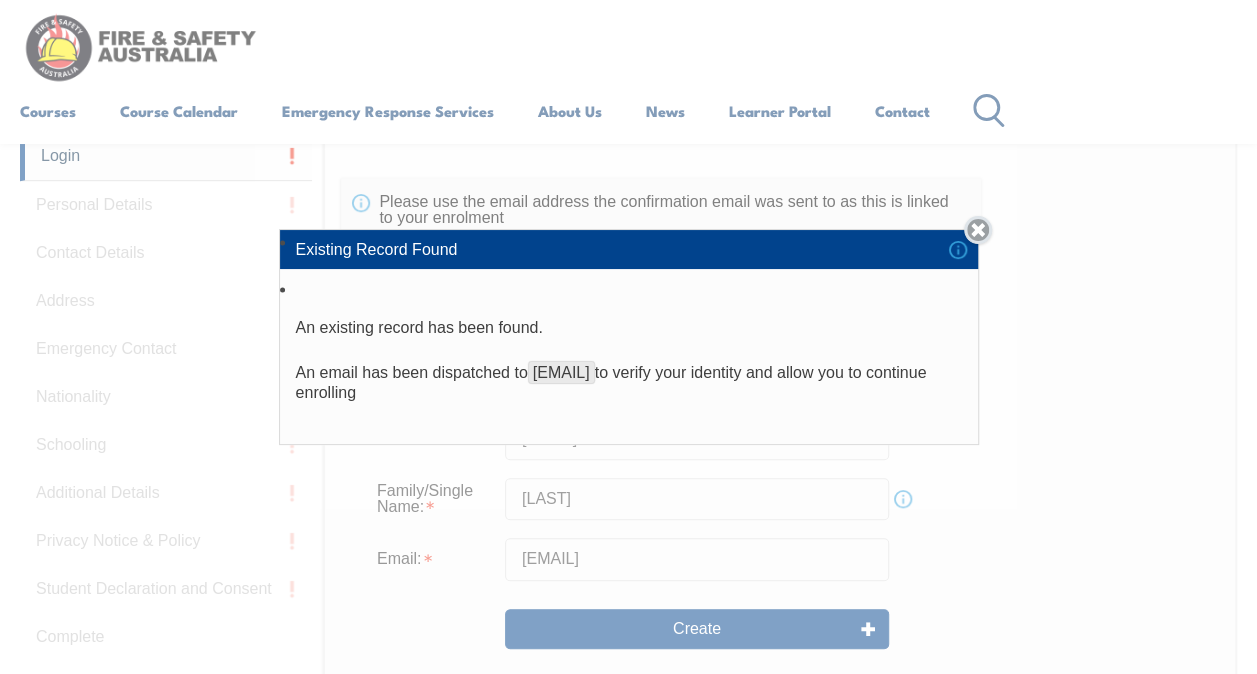 click on "Close" at bounding box center (978, 230) 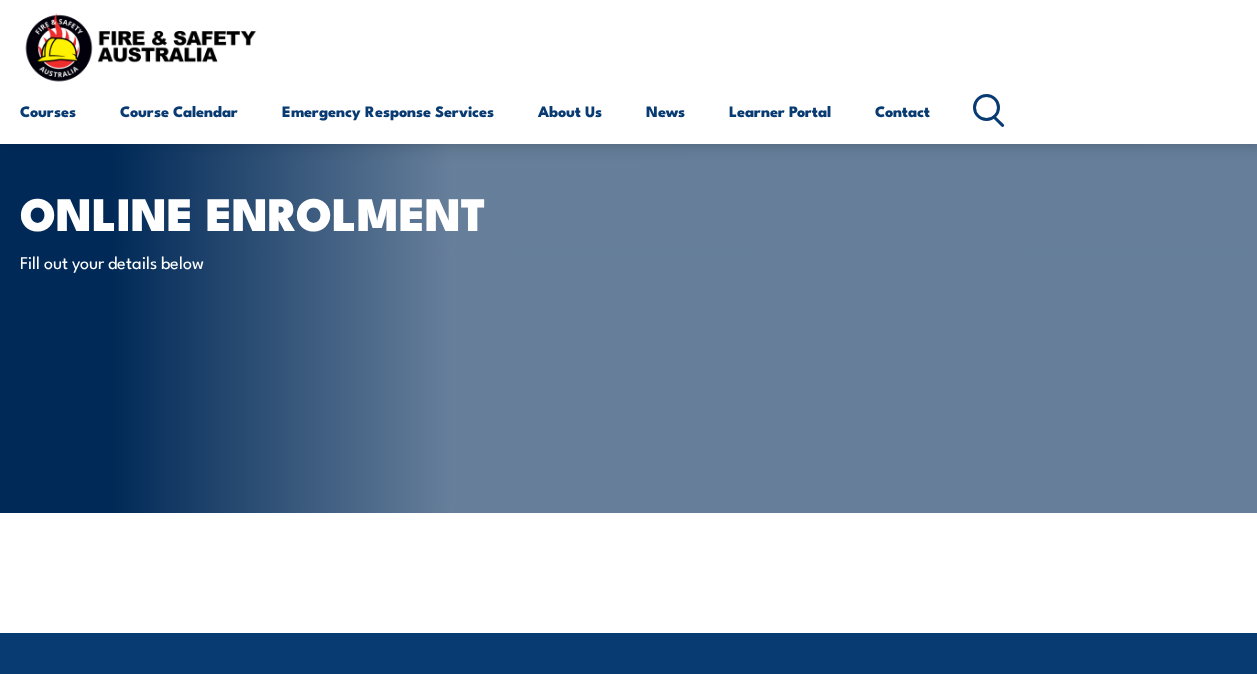 scroll, scrollTop: 473, scrollLeft: 0, axis: vertical 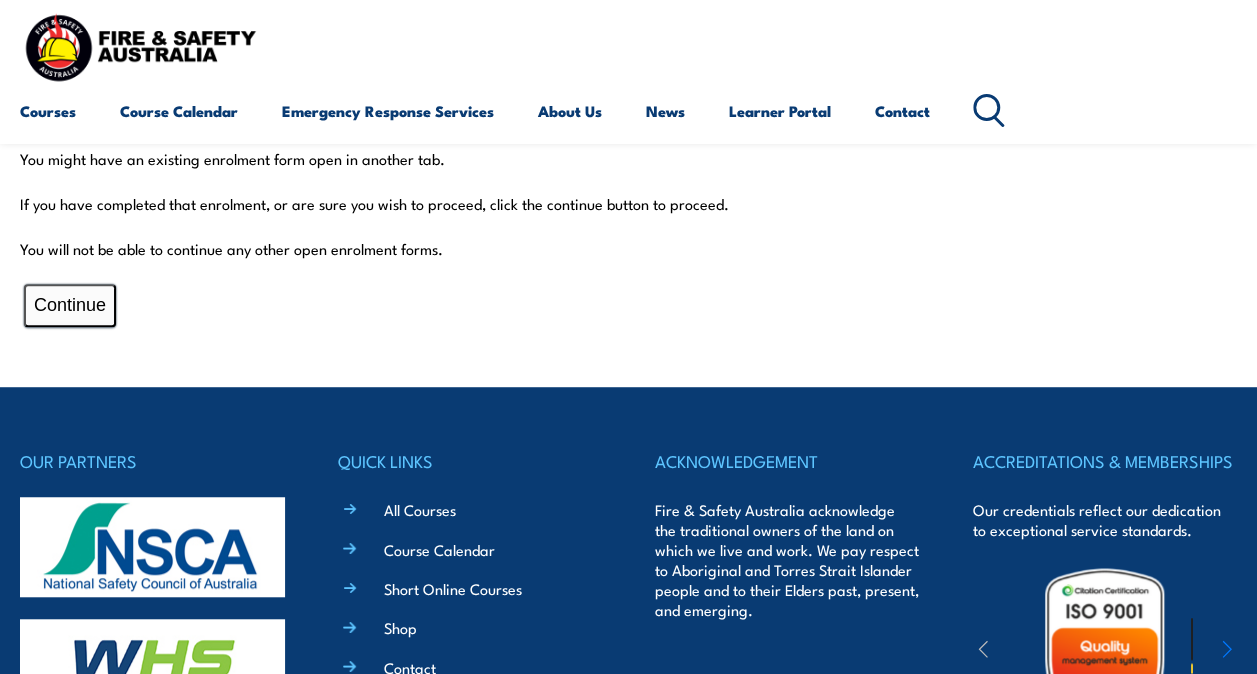 click on "Continue" at bounding box center [70, 305] 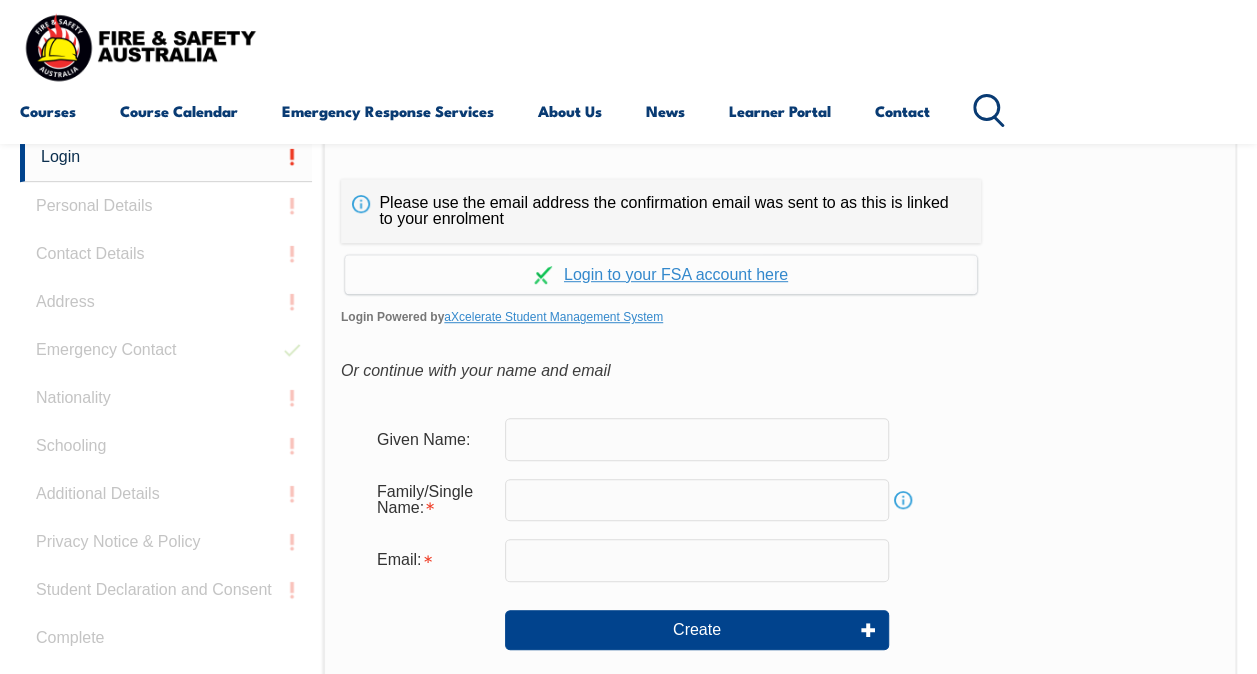 scroll, scrollTop: 473, scrollLeft: 0, axis: vertical 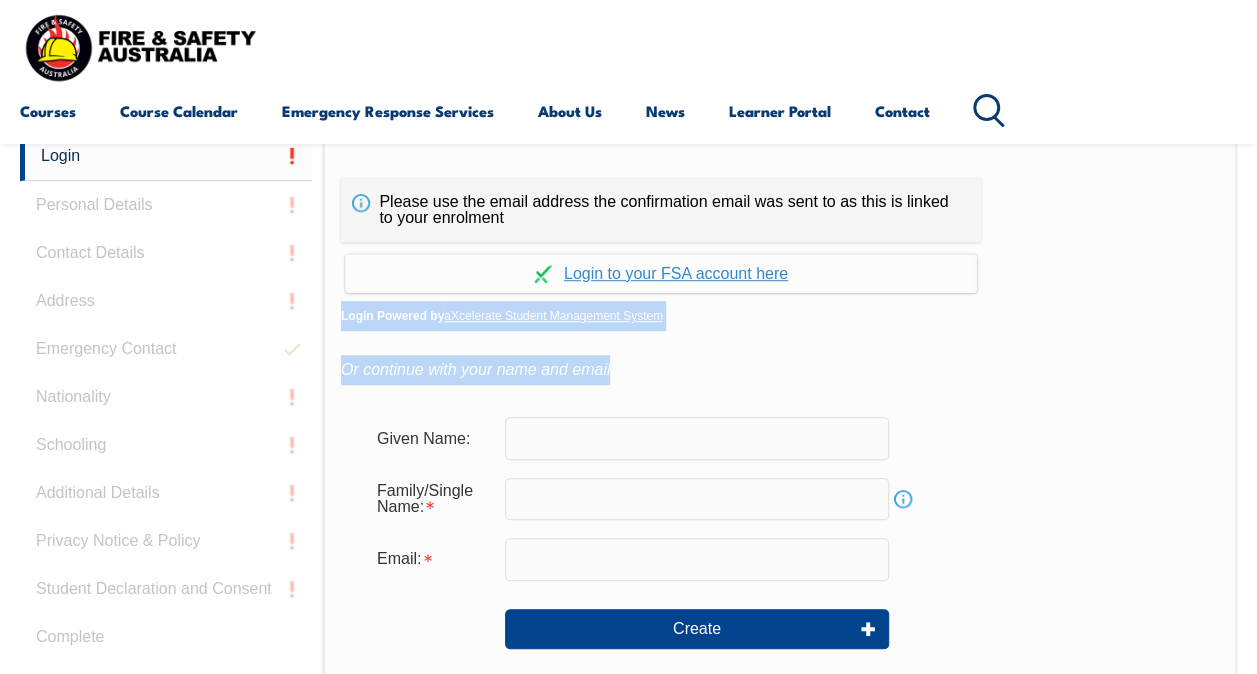 drag, startPoint x: 1236, startPoint y: 264, endPoint x: 1249, endPoint y: 354, distance: 90.934044 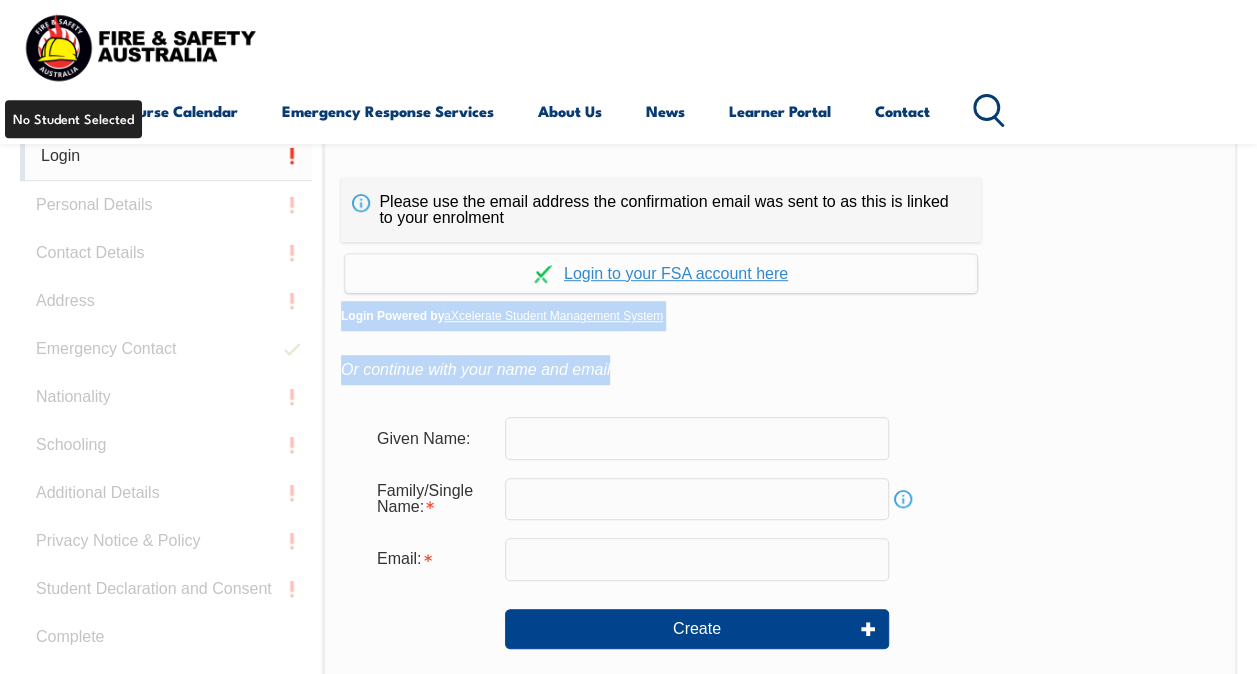 click on "Login" at bounding box center [166, 156] 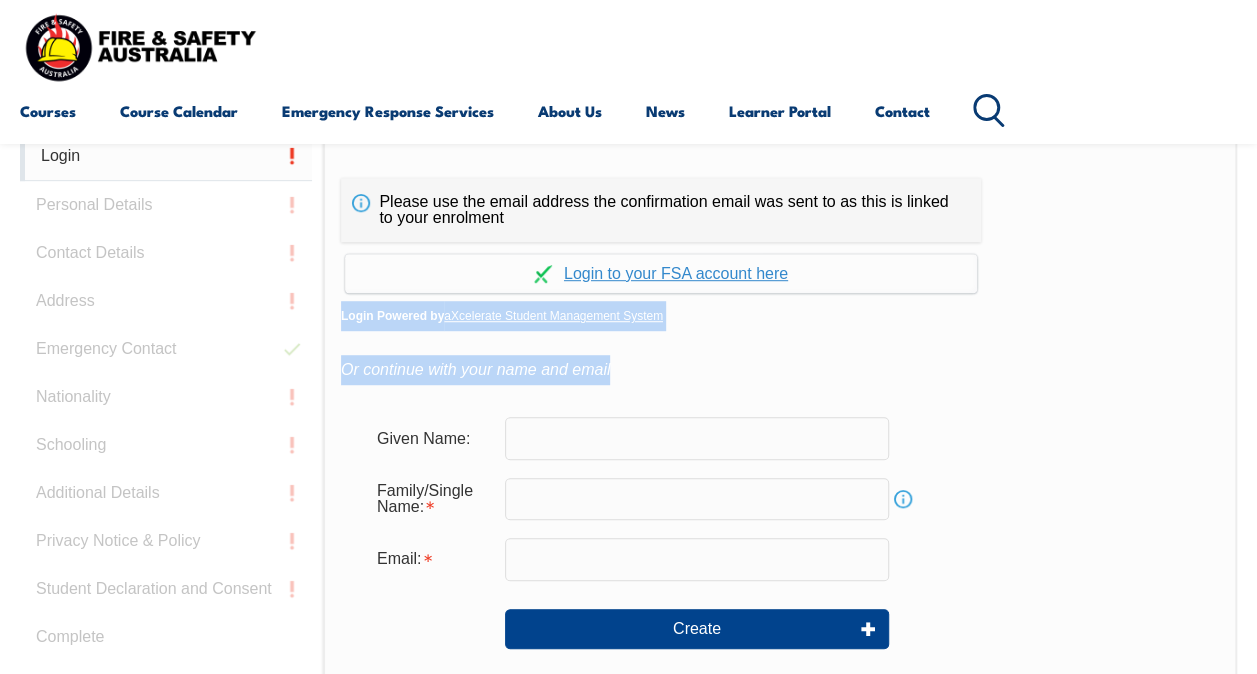 scroll, scrollTop: 505, scrollLeft: 0, axis: vertical 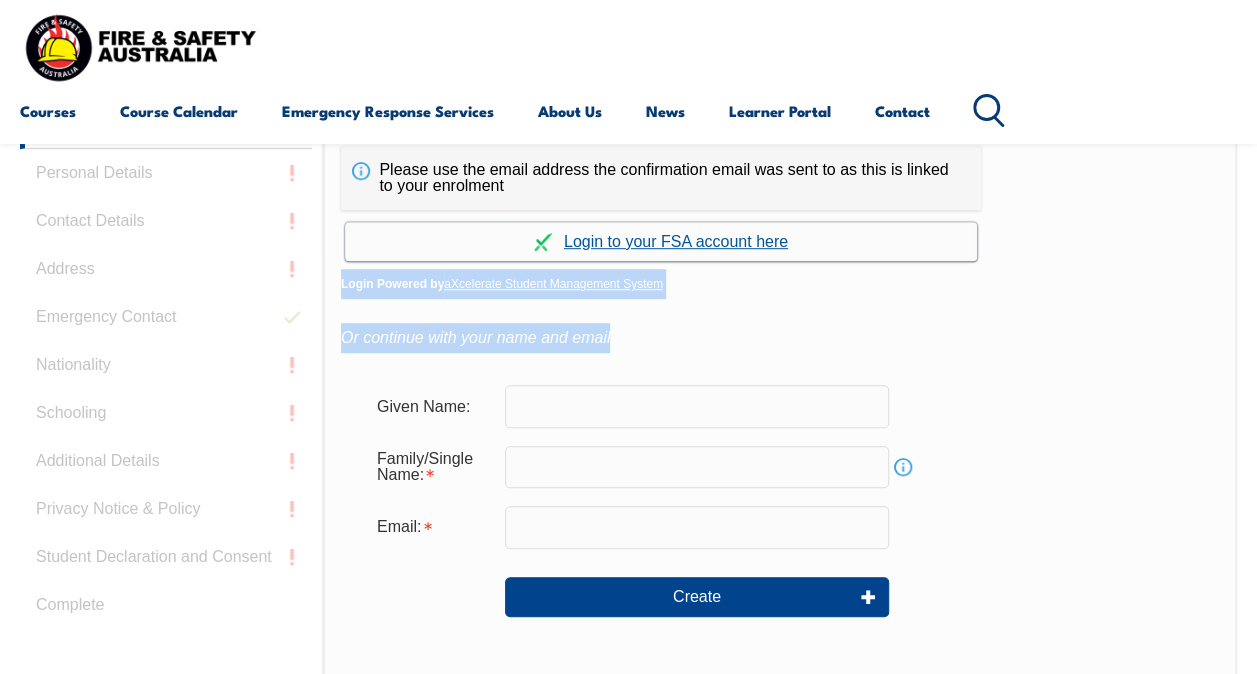 click on "Continue with aXcelerate" at bounding box center [661, 241] 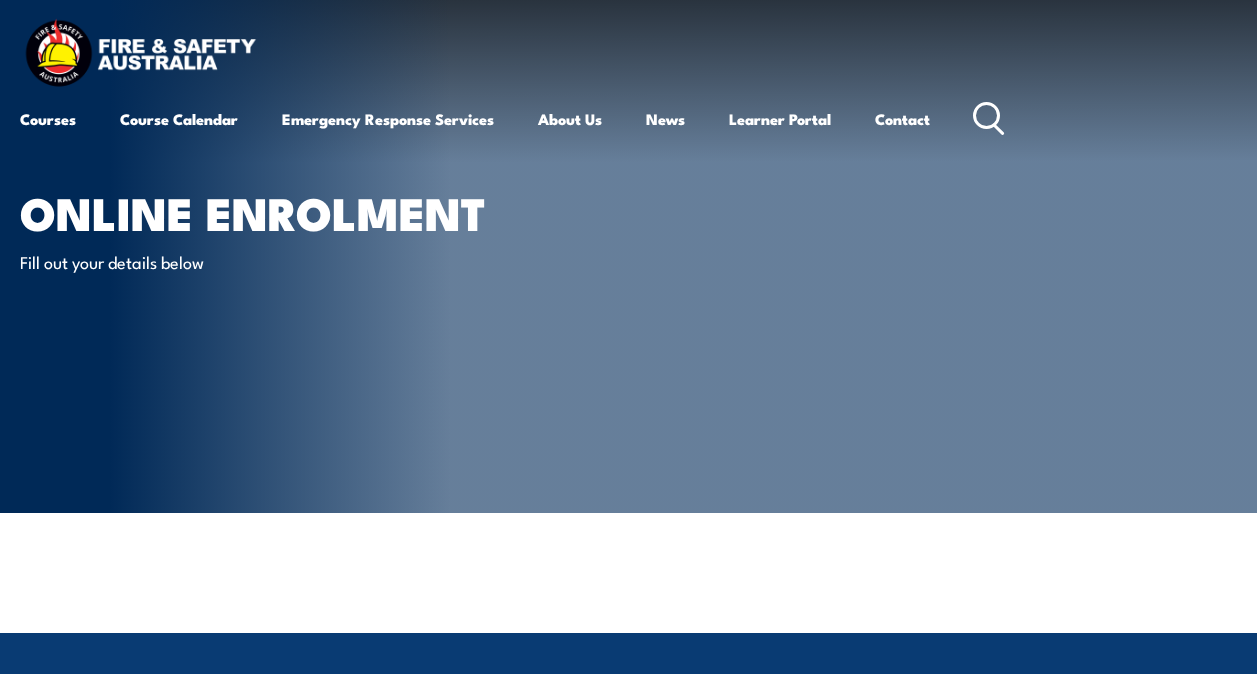 scroll, scrollTop: 0, scrollLeft: 0, axis: both 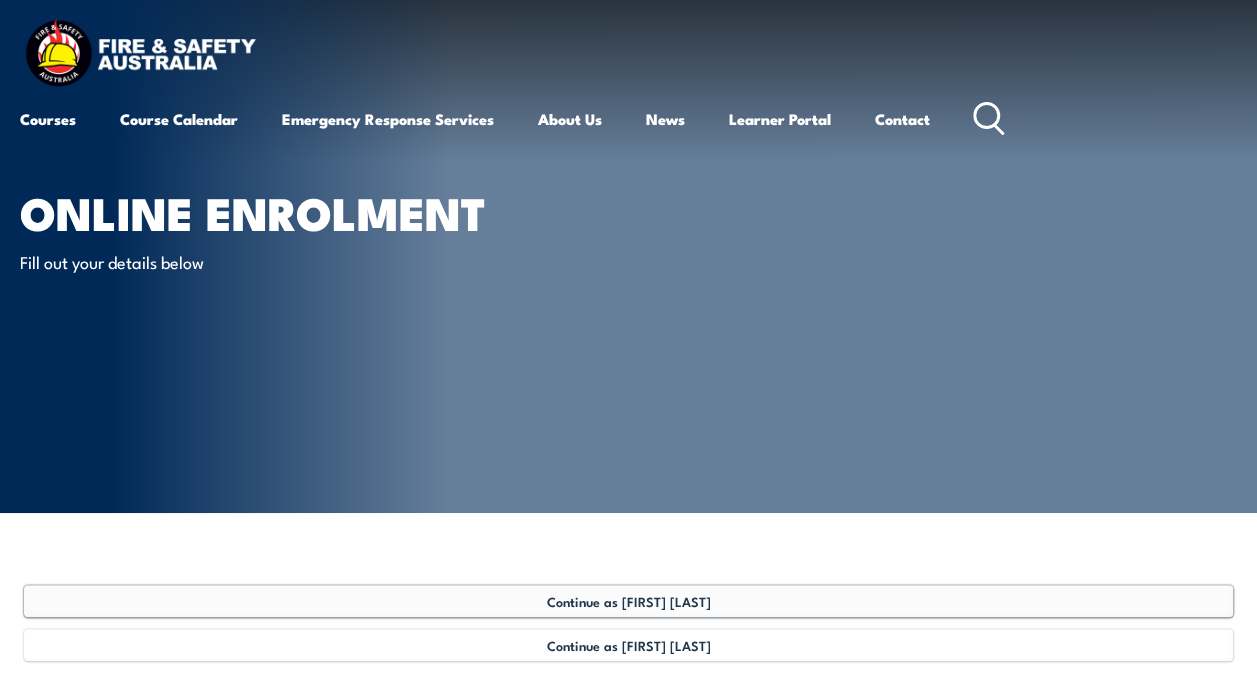 click on "Continue as [FIRST] [LAST]" at bounding box center [629, 601] 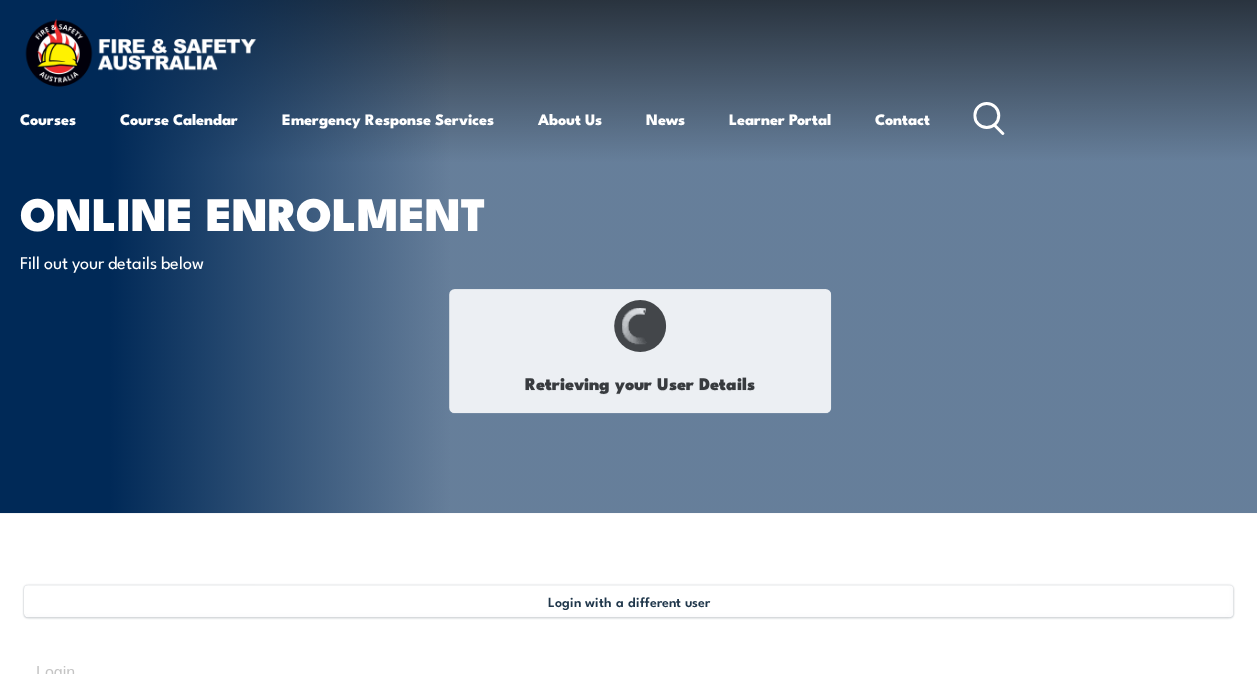 select on "Mr" 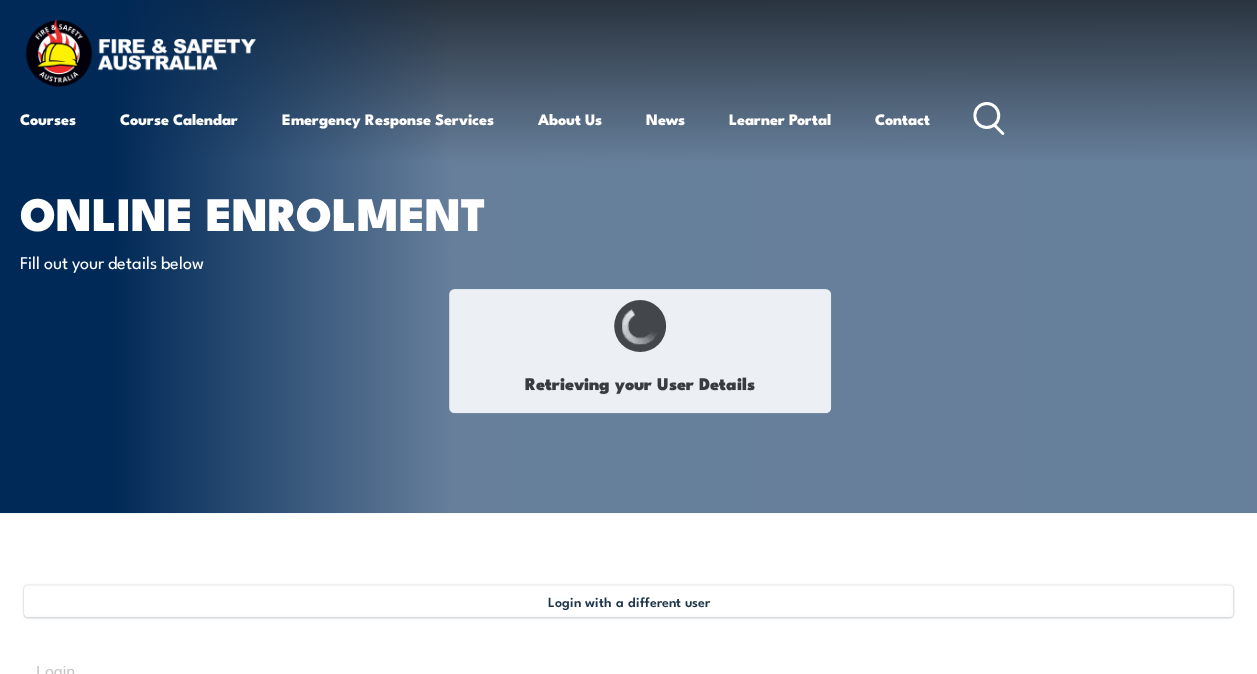 type on "[FIRST]" 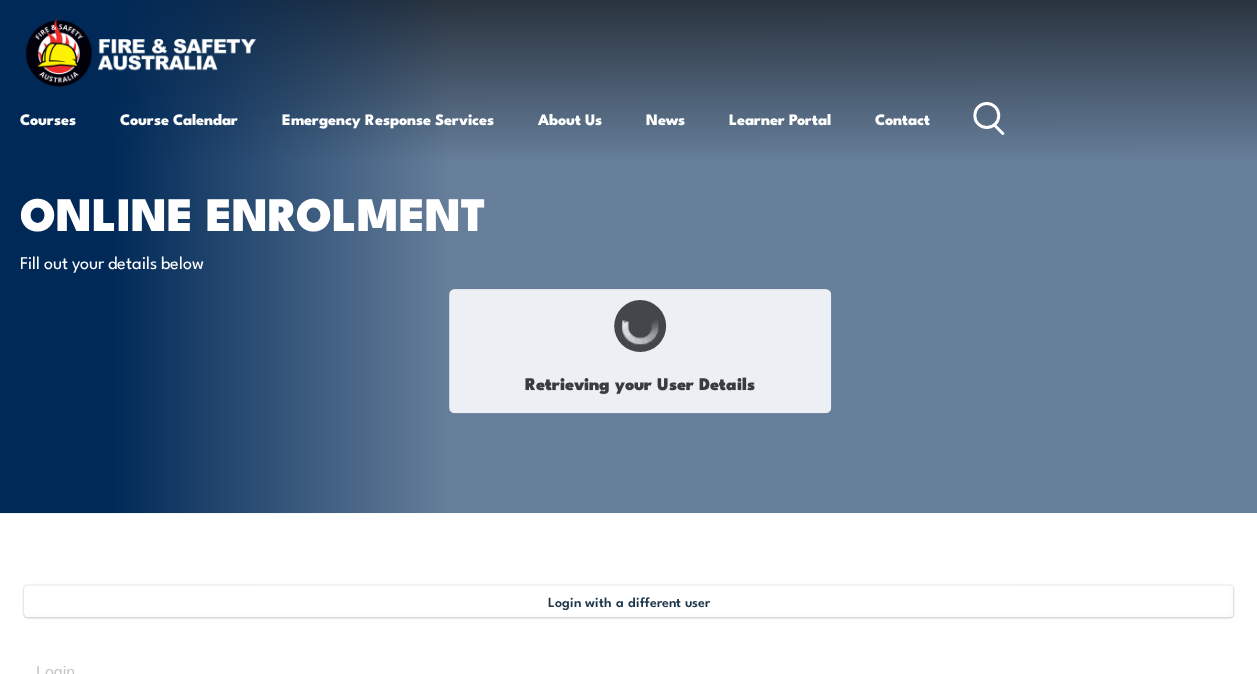 type on "[LAST]" 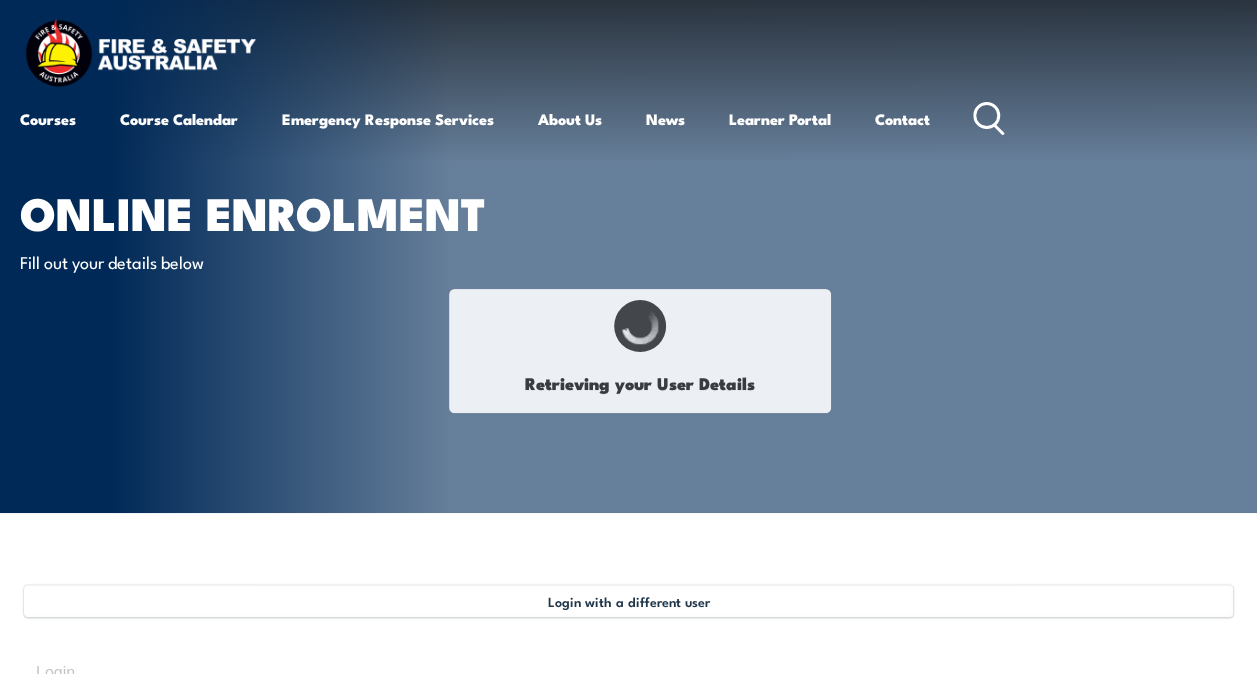 type on "[DATE]" 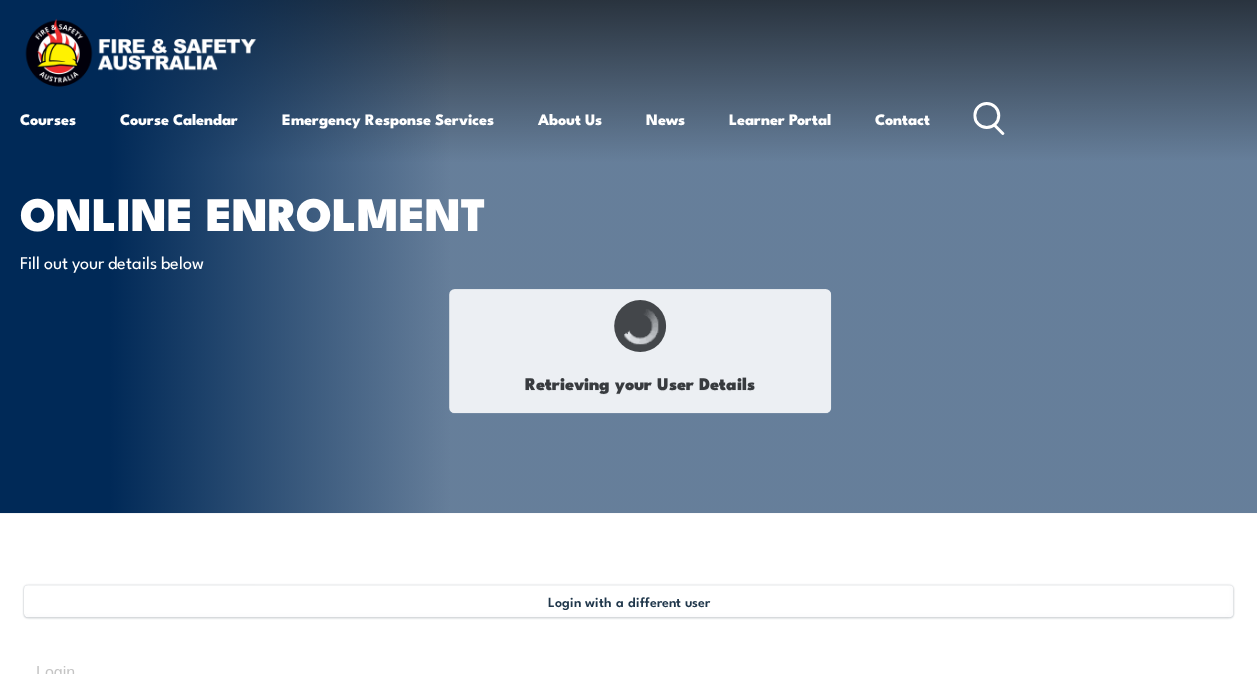 type on "KPS2S6PFUP" 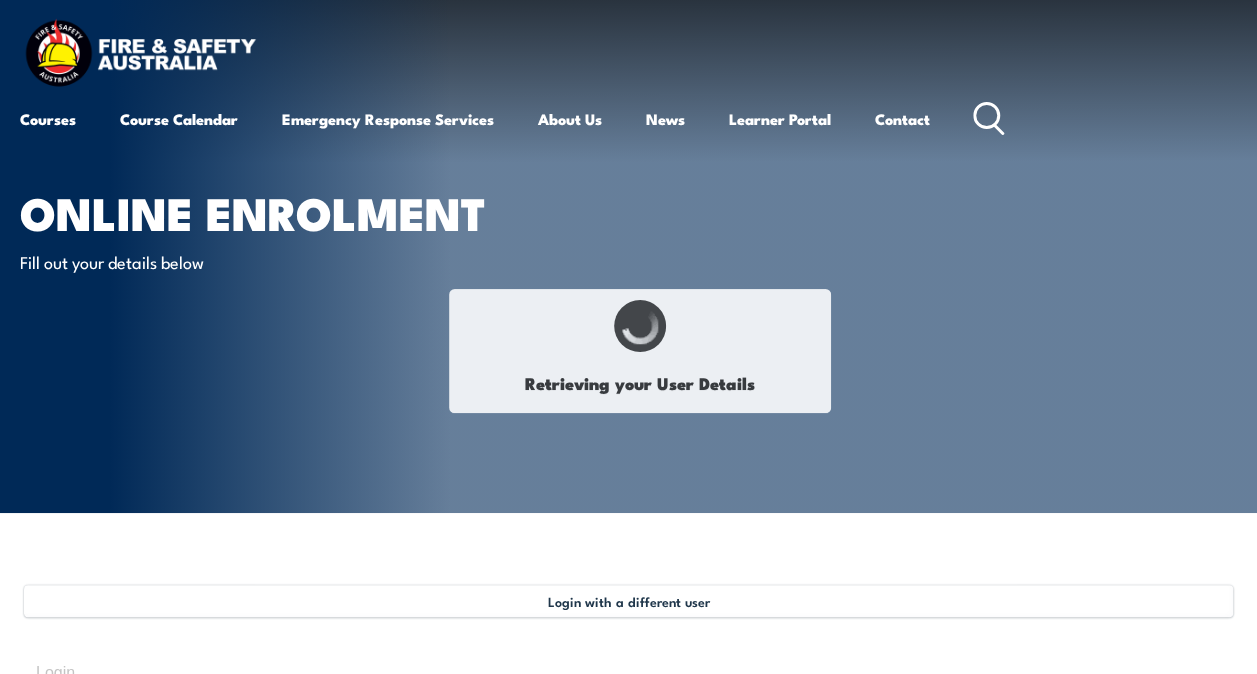 select on "M" 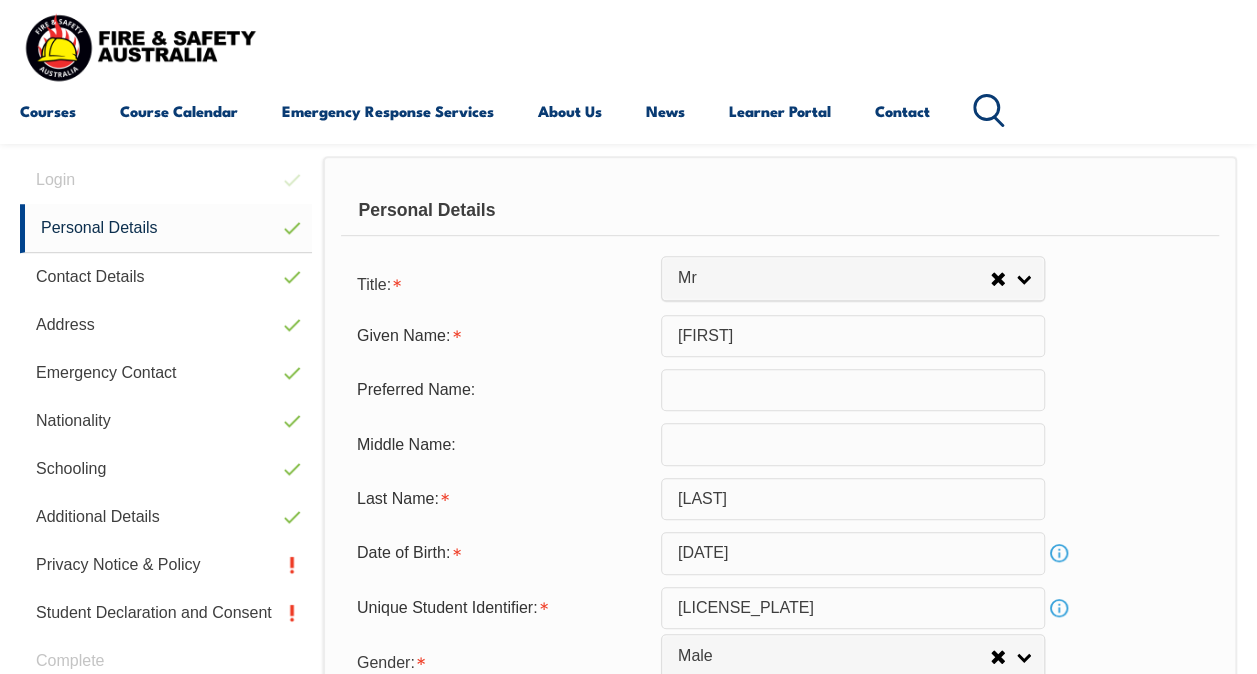 scroll, scrollTop: 485, scrollLeft: 0, axis: vertical 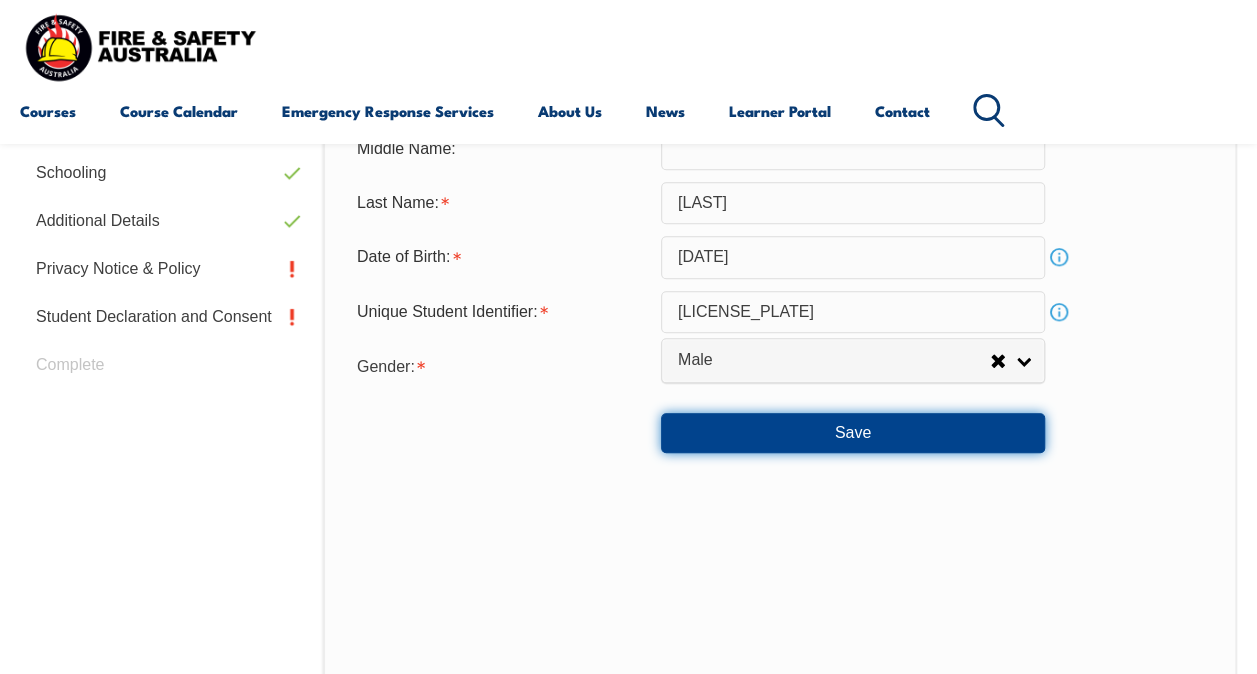 click on "Save" at bounding box center (853, 433) 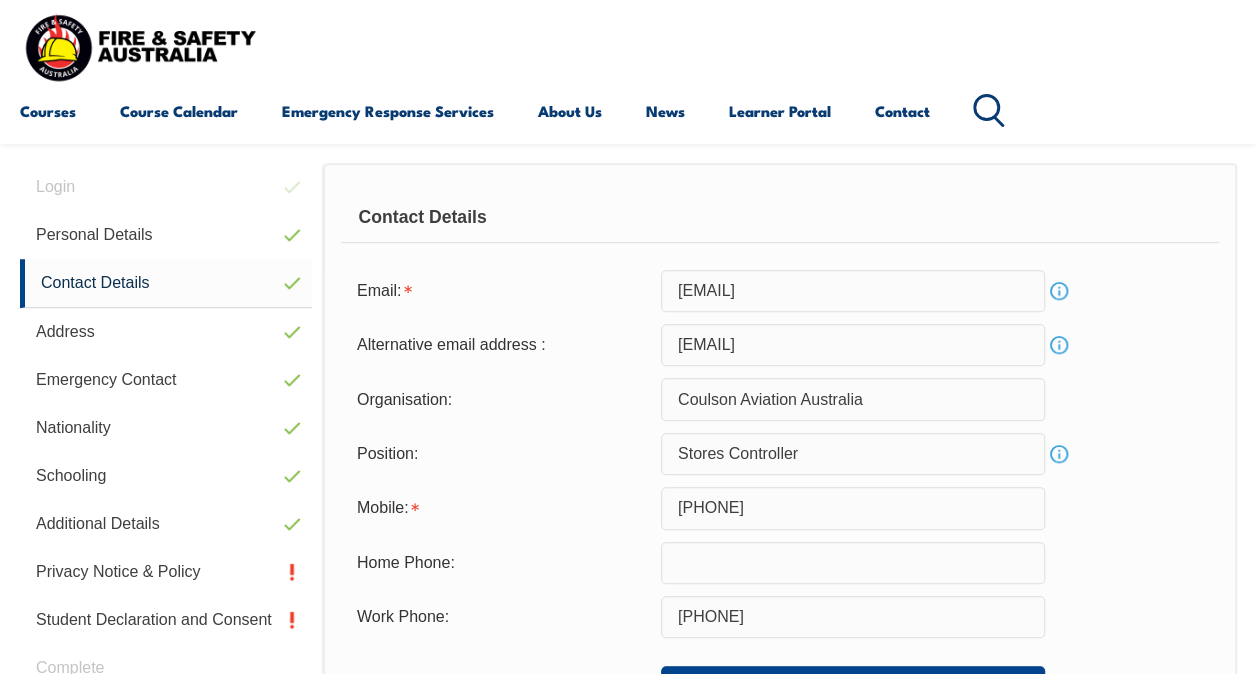 scroll, scrollTop: 485, scrollLeft: 0, axis: vertical 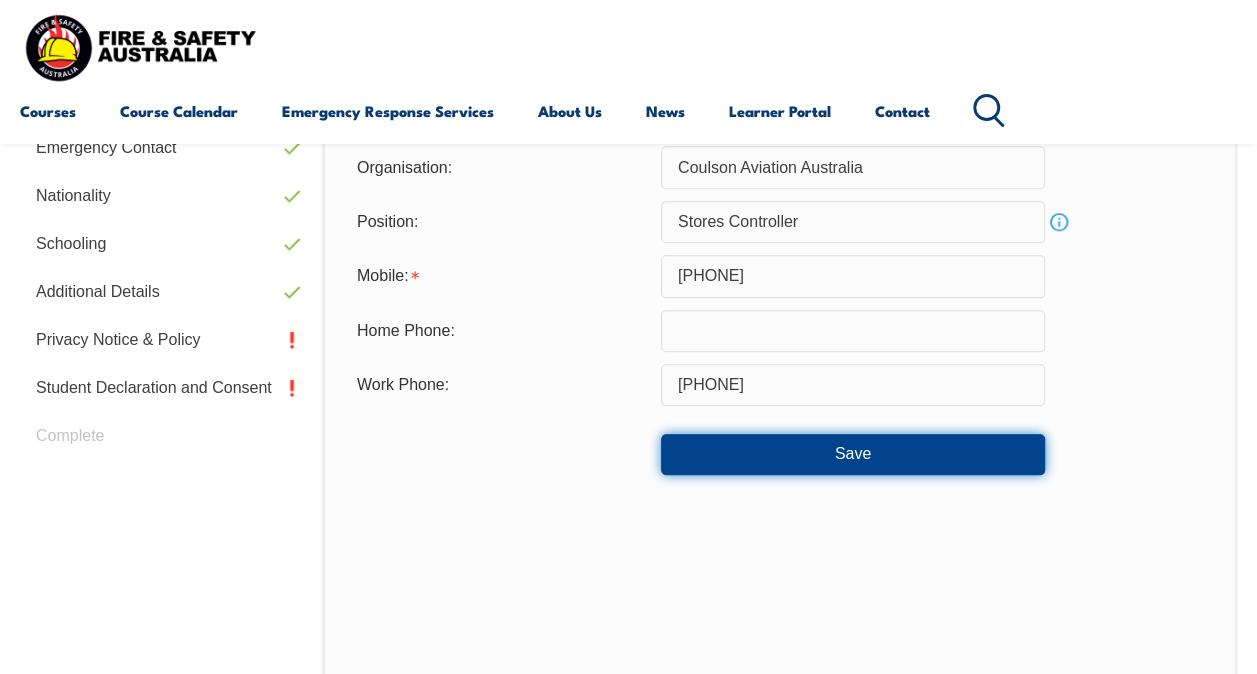 click on "Save" at bounding box center [853, 454] 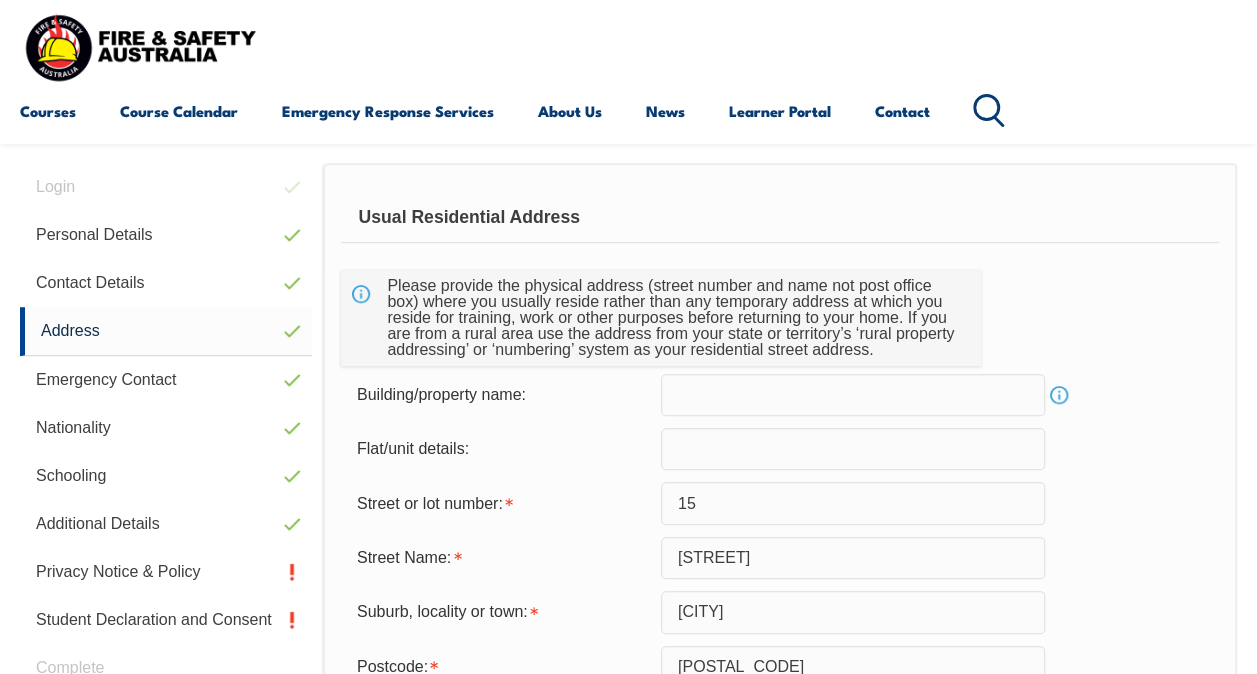 scroll, scrollTop: 485, scrollLeft: 0, axis: vertical 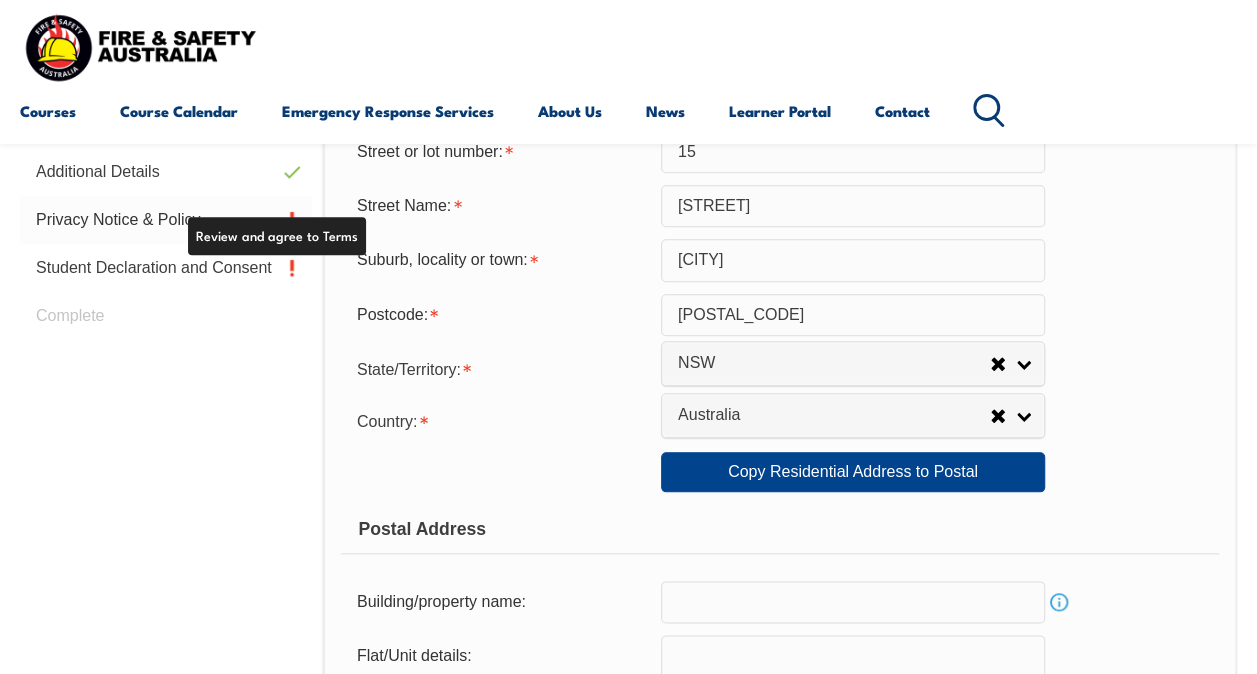 click on "Privacy Notice & Policy" at bounding box center [166, 220] 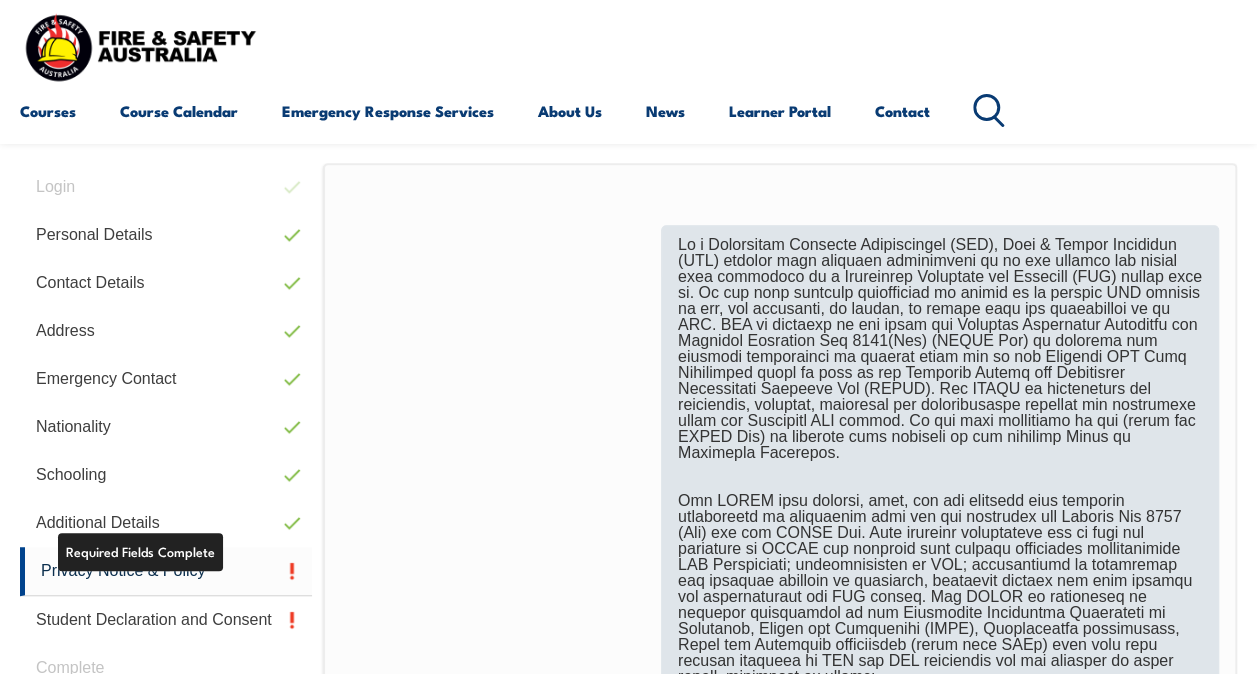 scroll, scrollTop: 485, scrollLeft: 0, axis: vertical 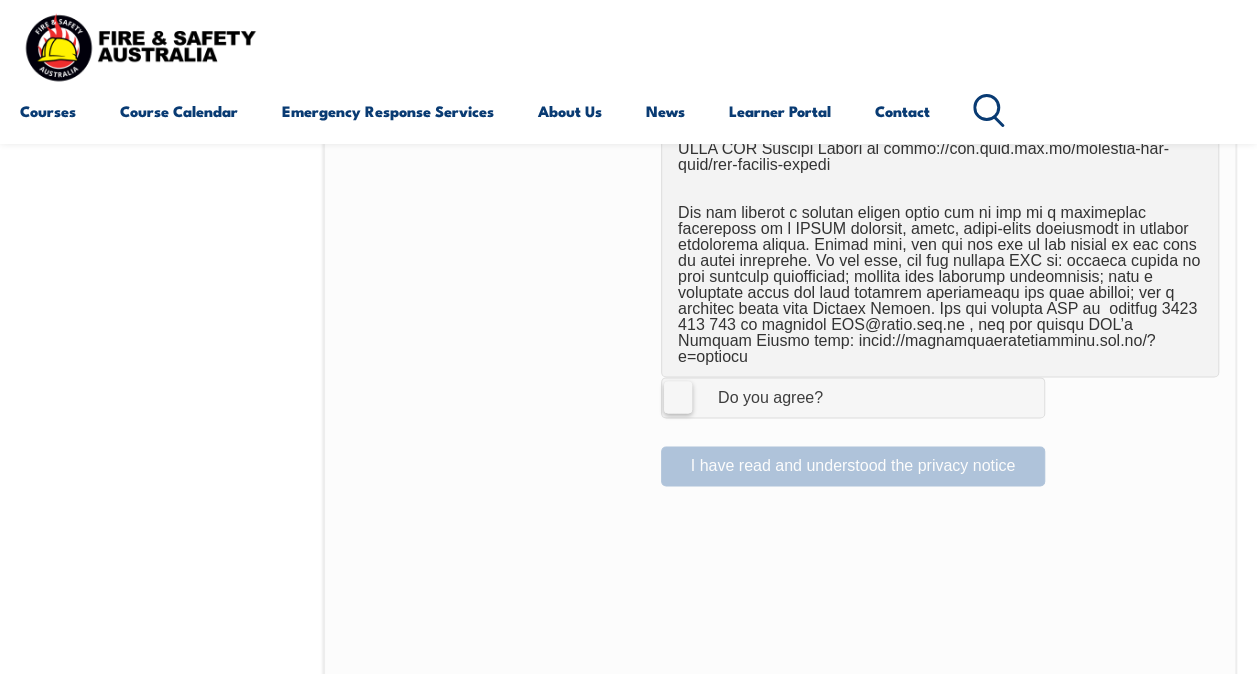 click on "I Agree Do you agree?" at bounding box center (853, 397) 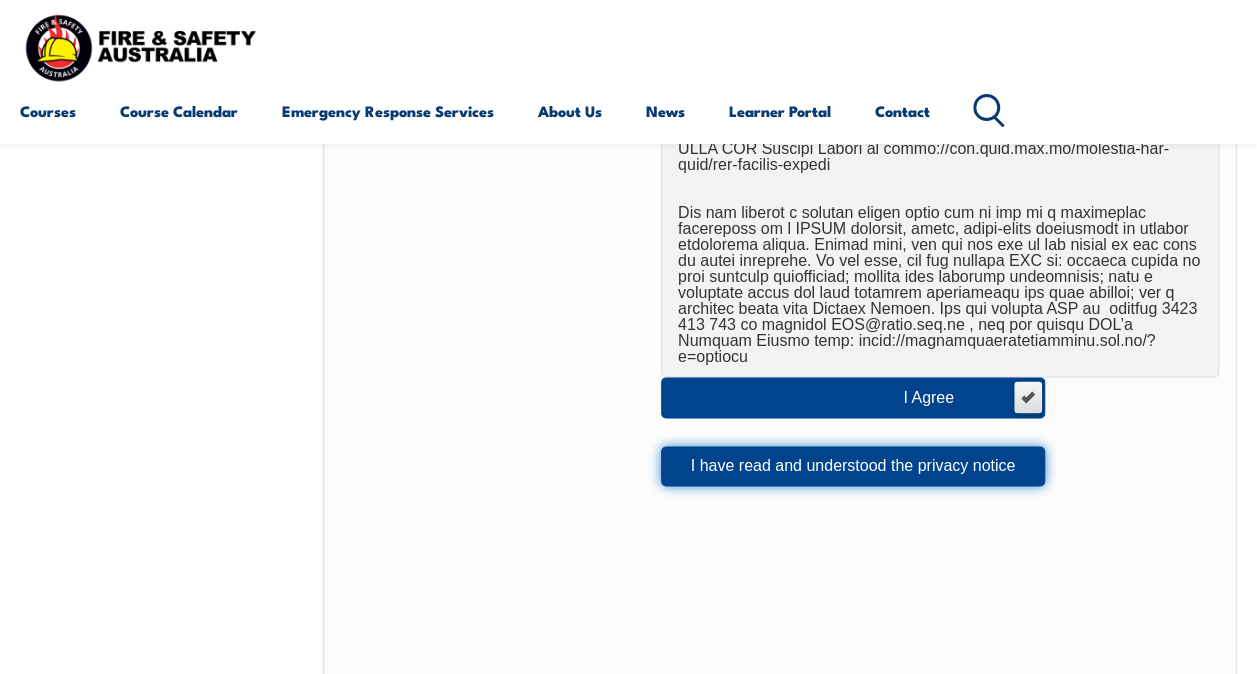 click on "I have read and understood the privacy notice" at bounding box center (853, 466) 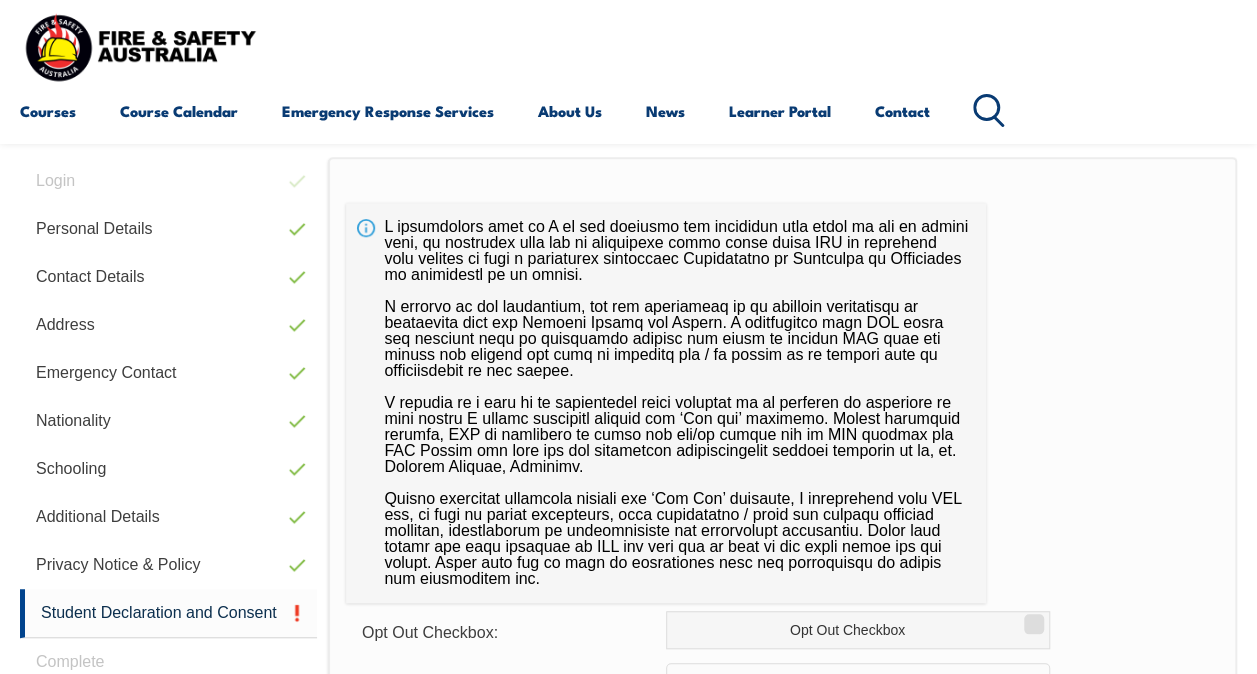 scroll, scrollTop: 485, scrollLeft: 0, axis: vertical 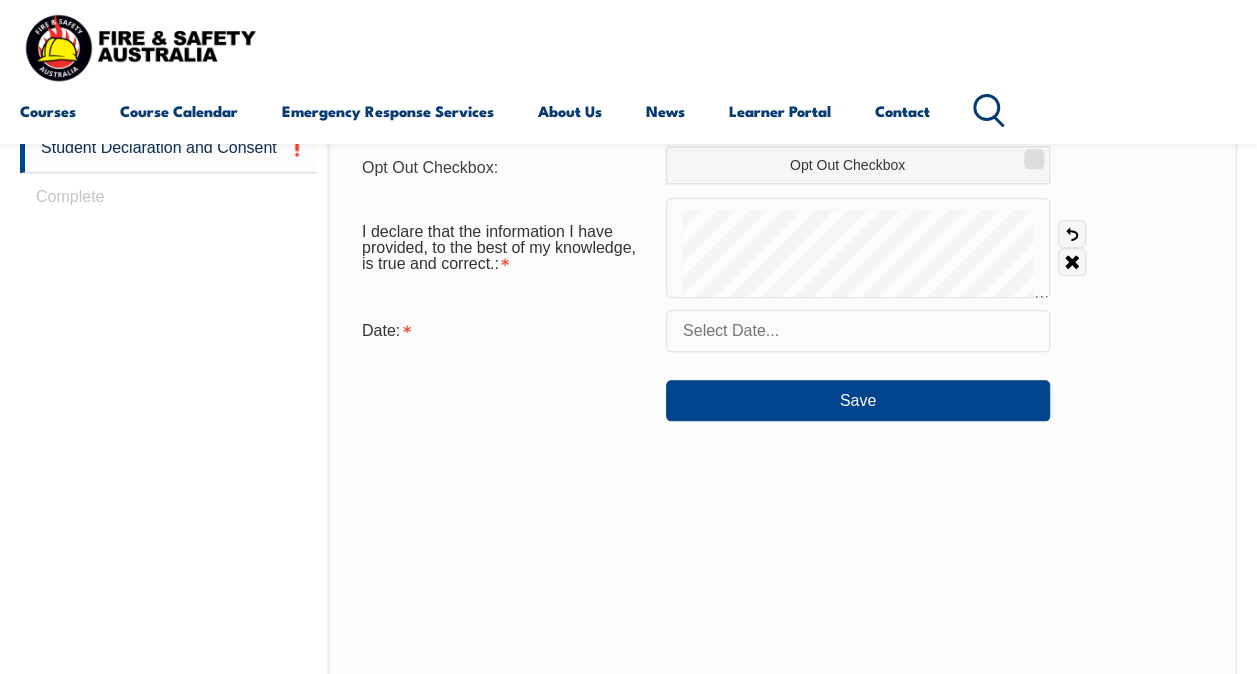 click at bounding box center (858, 331) 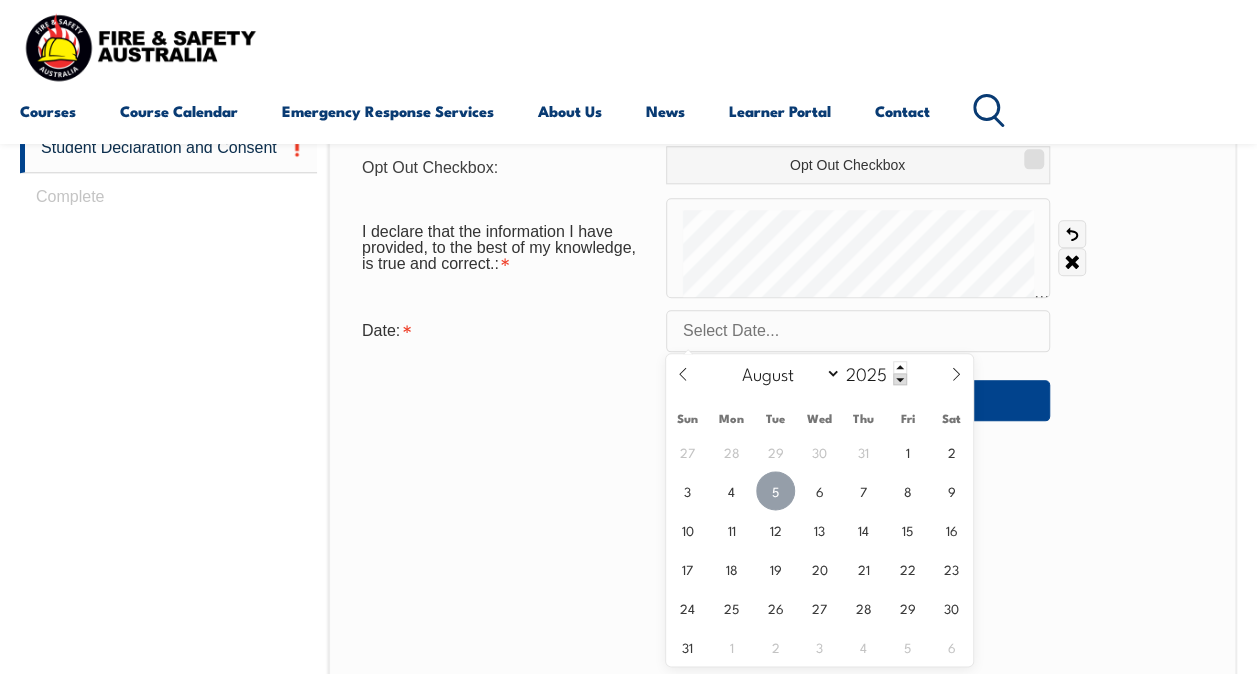 click on "5" at bounding box center (775, 490) 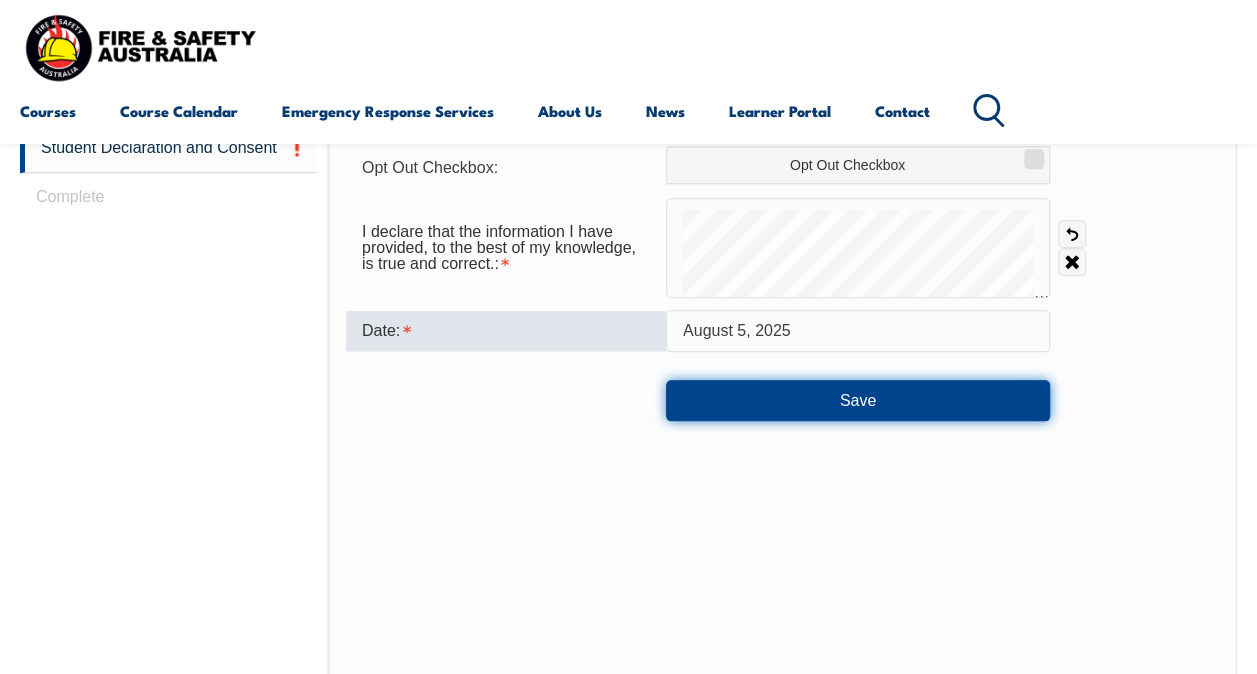 click on "Save" at bounding box center [858, 400] 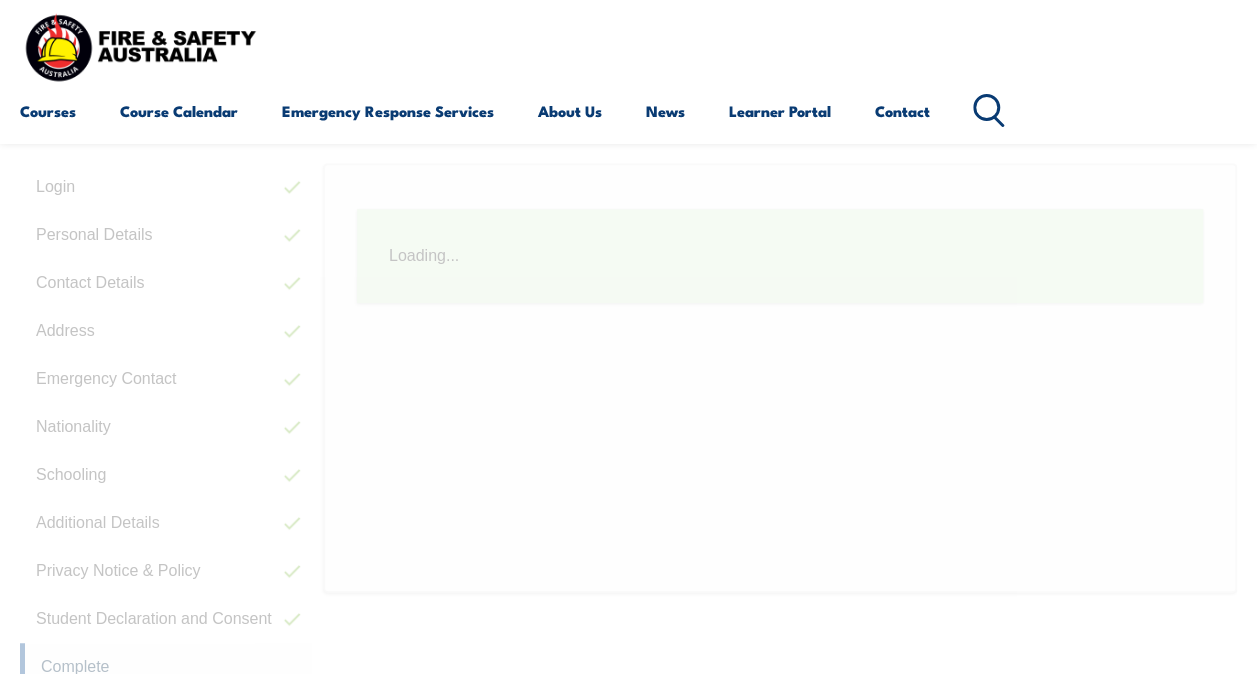 scroll, scrollTop: 485, scrollLeft: 0, axis: vertical 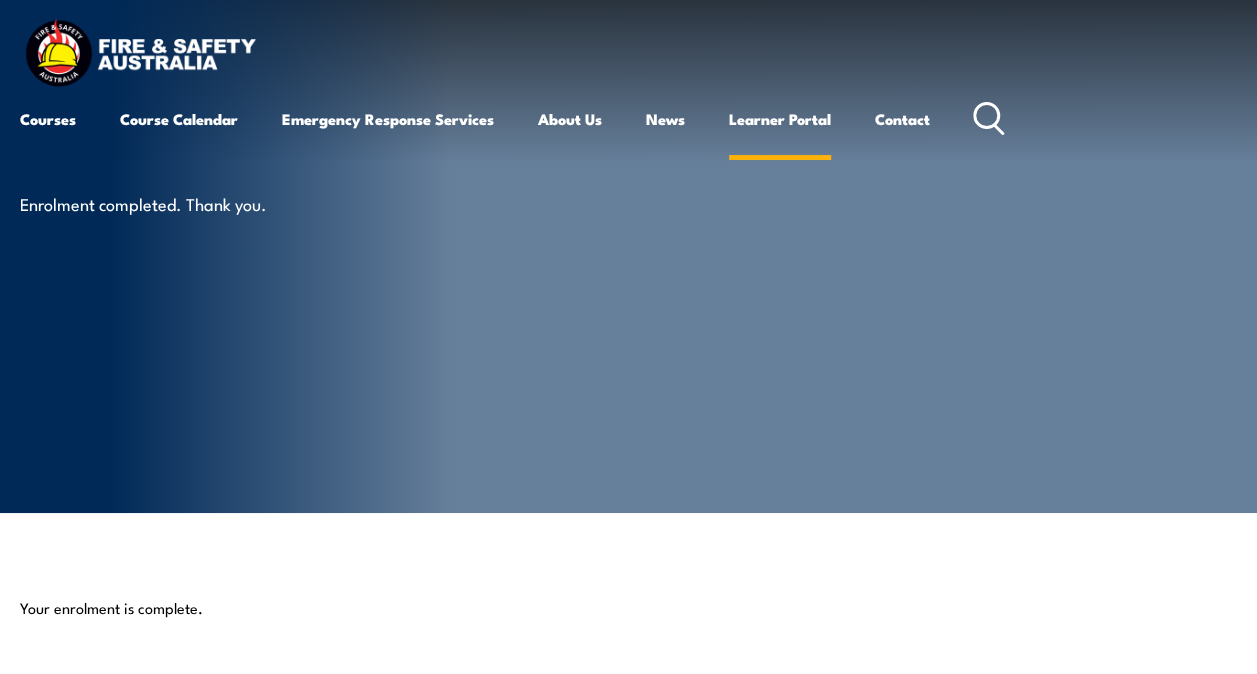 click on "Learner Portal" at bounding box center [780, 119] 